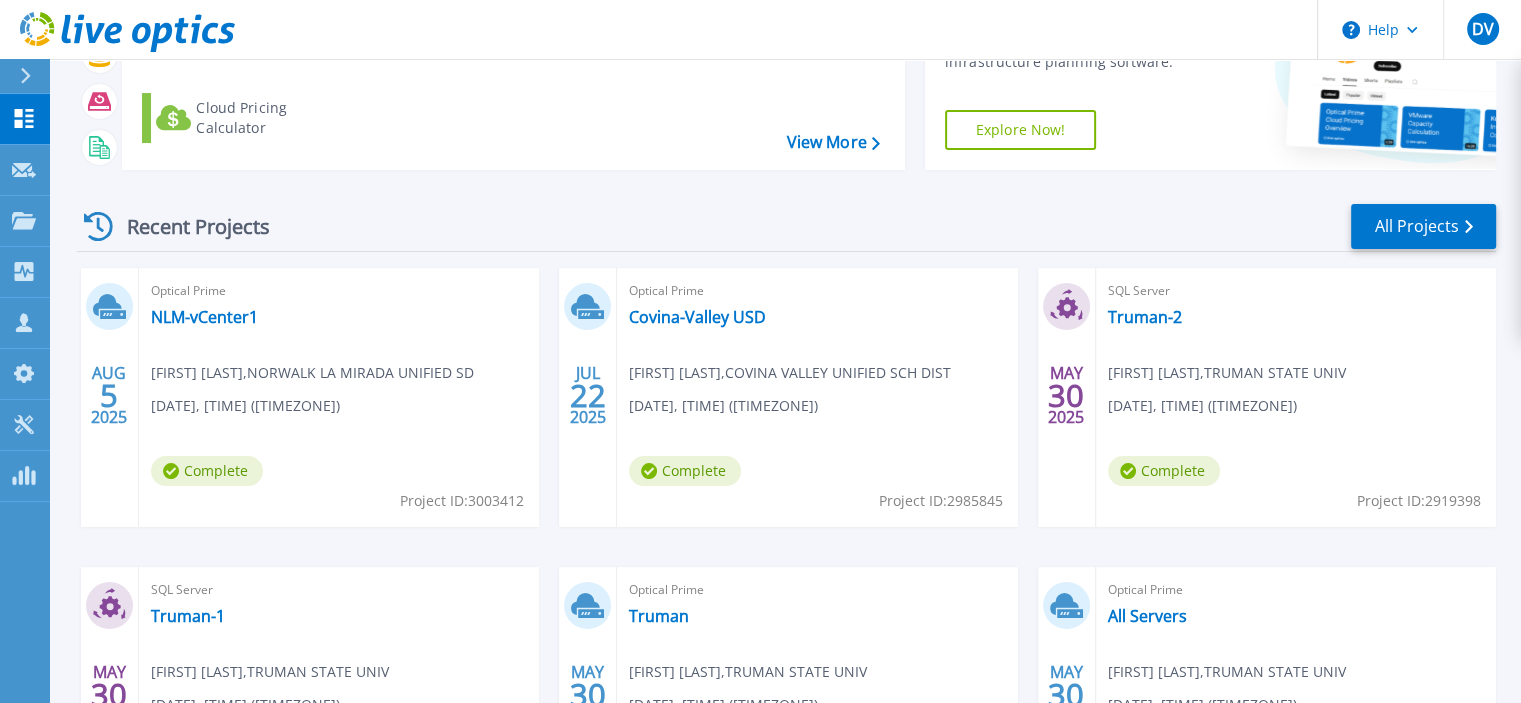 scroll, scrollTop: 333, scrollLeft: 0, axis: vertical 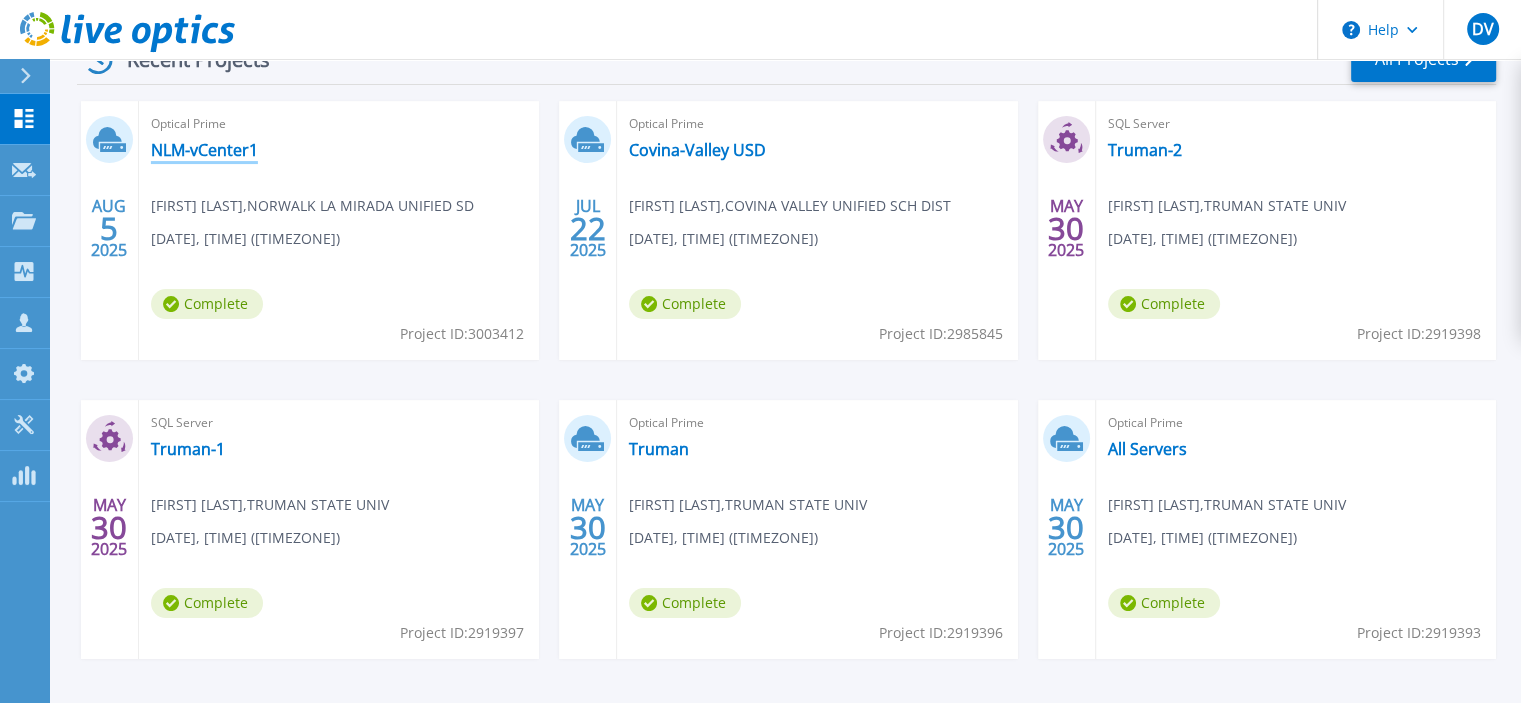 click on "NLM-vCenter1" at bounding box center [204, 150] 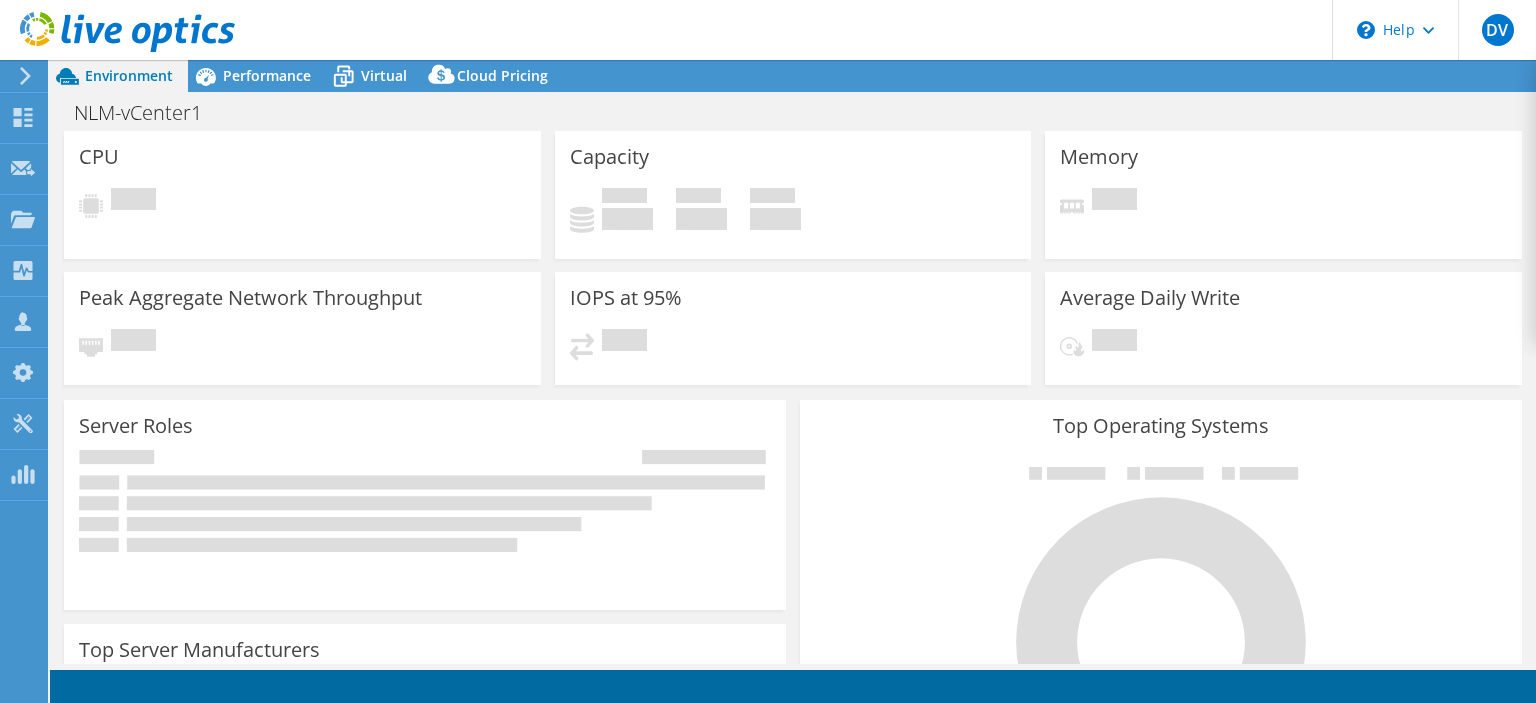 scroll, scrollTop: 0, scrollLeft: 0, axis: both 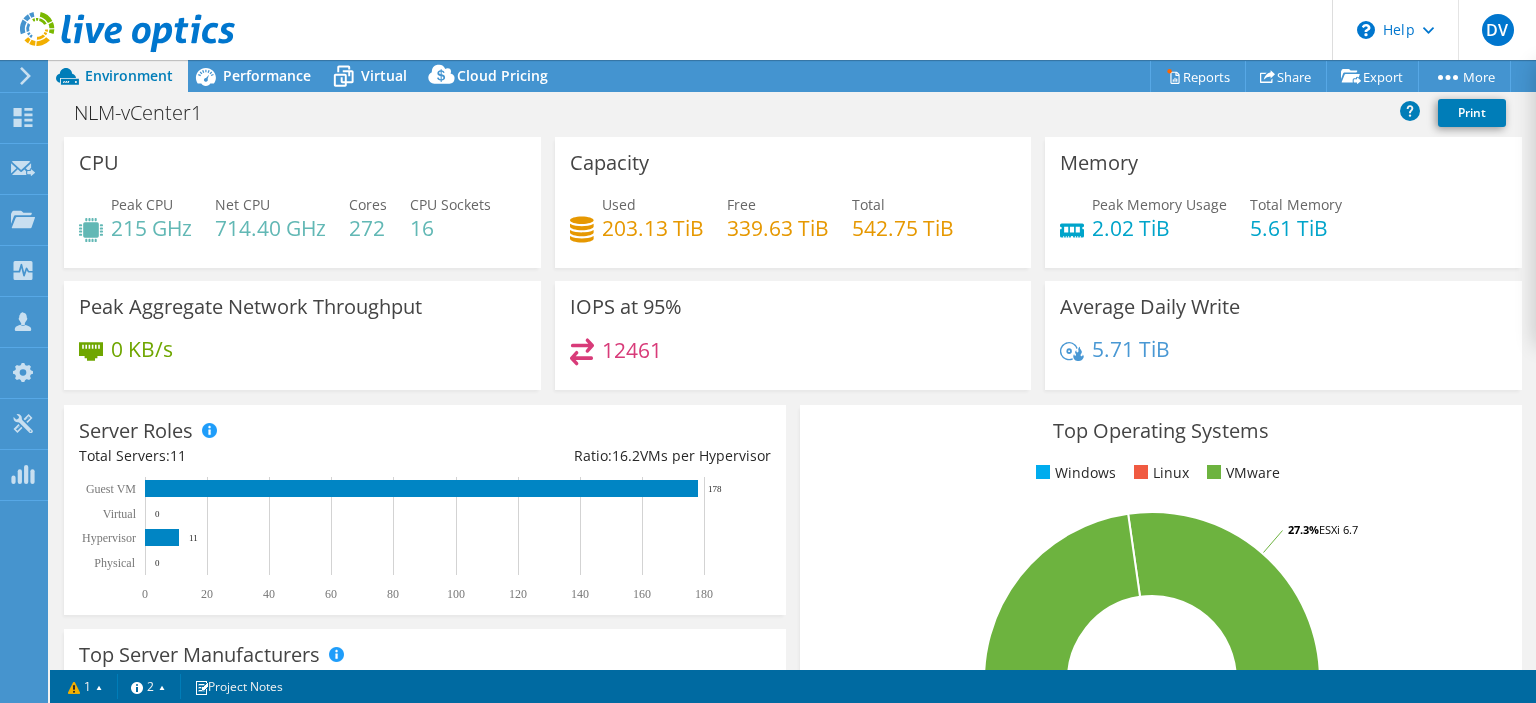 click on "Top Operating Systems
Windows
Linux
VMware
72.7%  ESXi 7.0     27.3%  ESXi 6.7" at bounding box center [1161, 644] 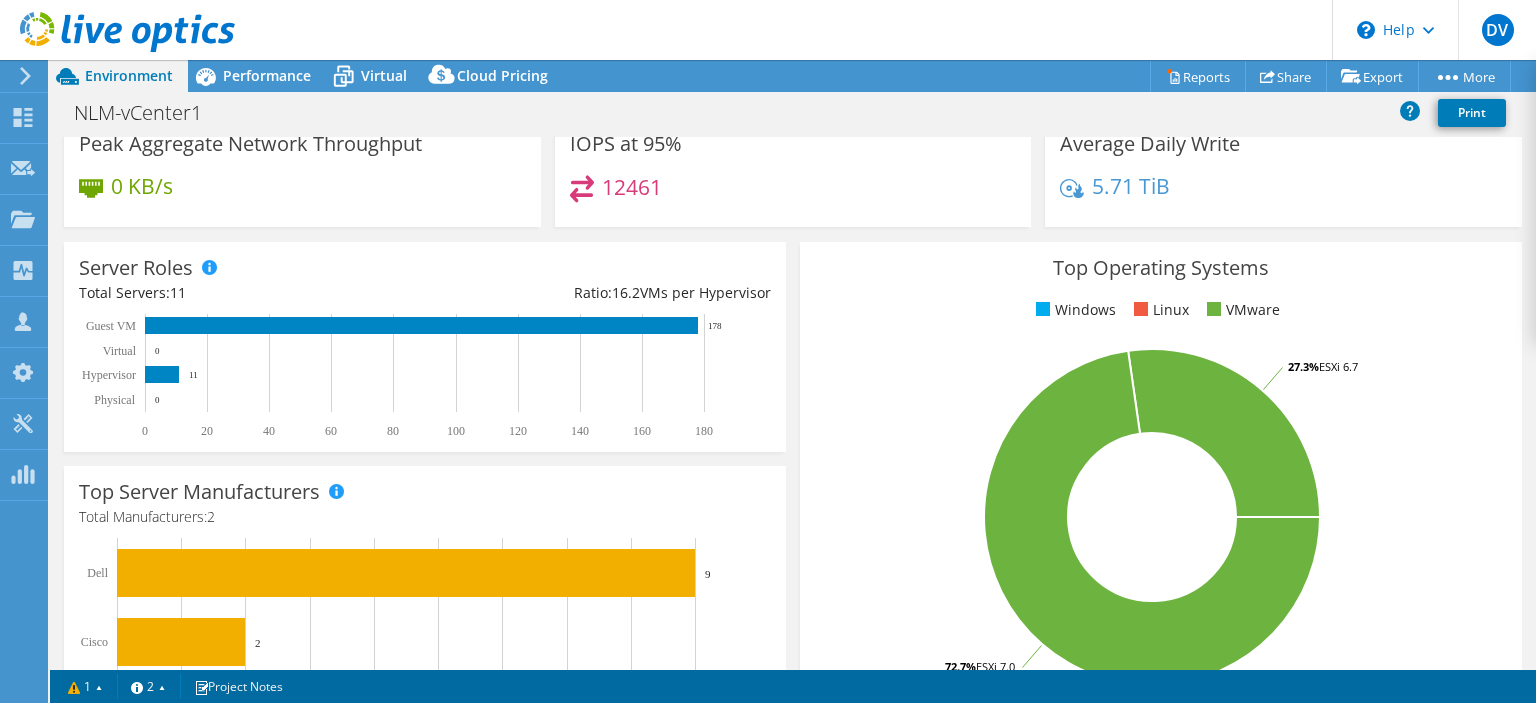 scroll, scrollTop: 0, scrollLeft: 0, axis: both 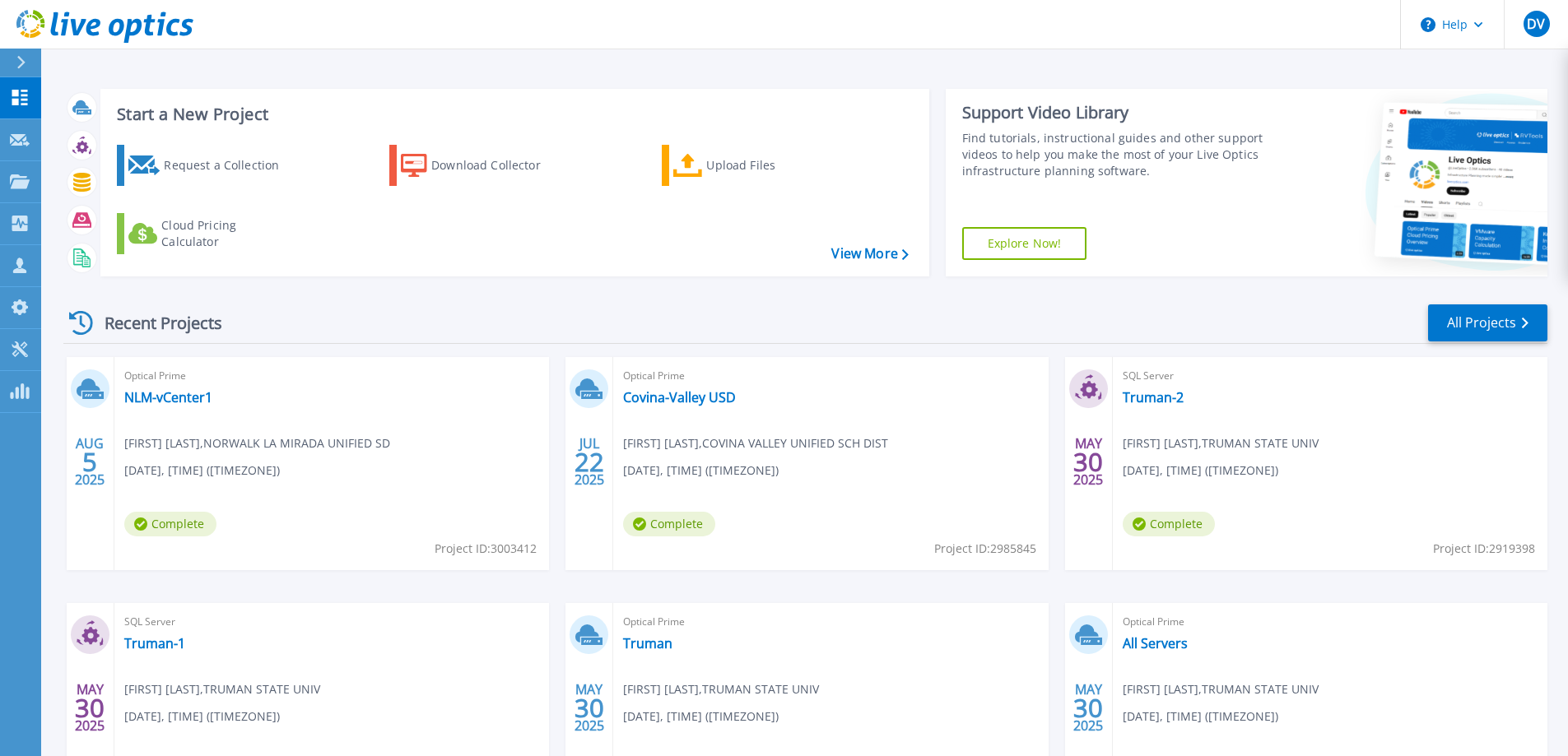 click on "Start a New Project" at bounding box center (512, 114) 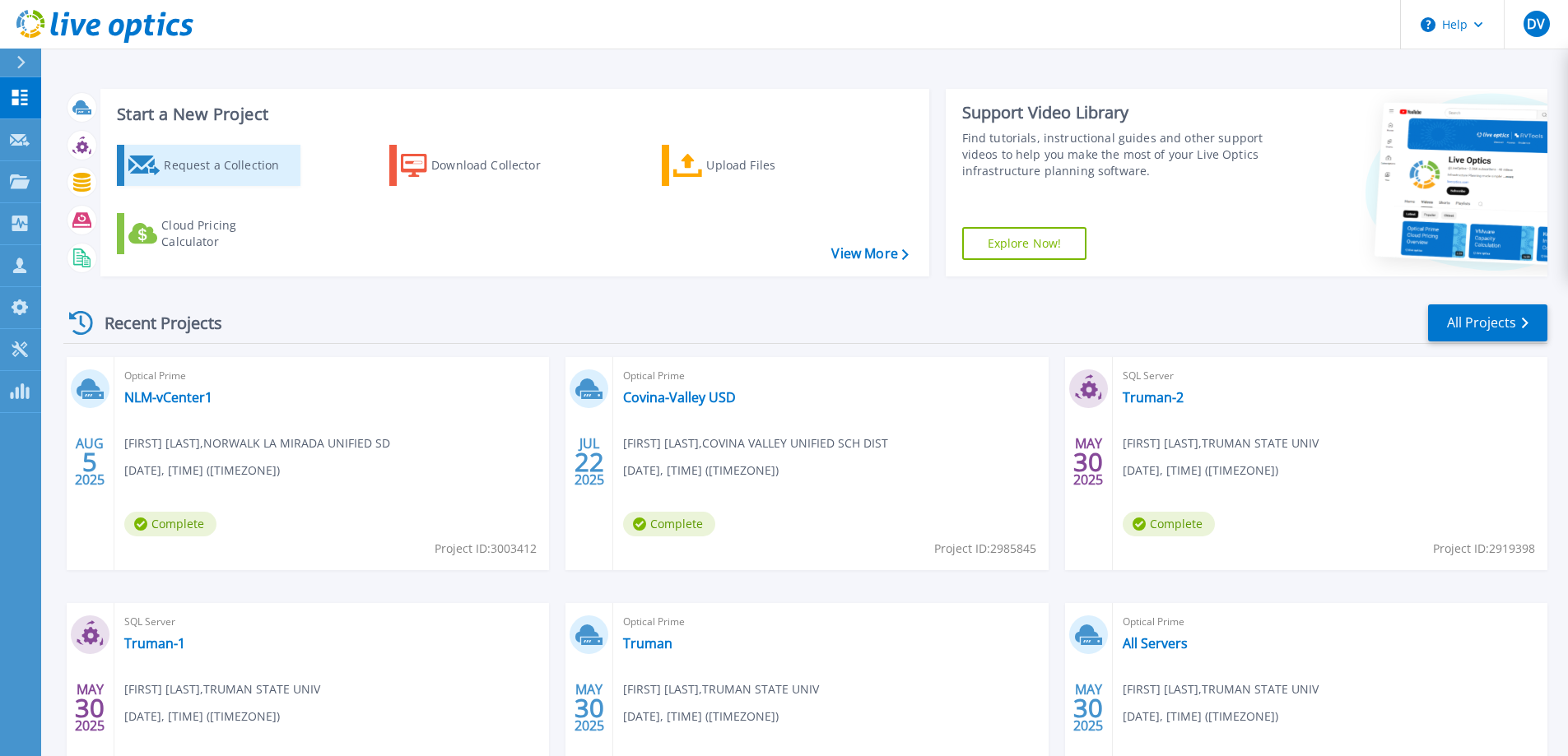 click on "Request a Collection" at bounding box center (230, 165) 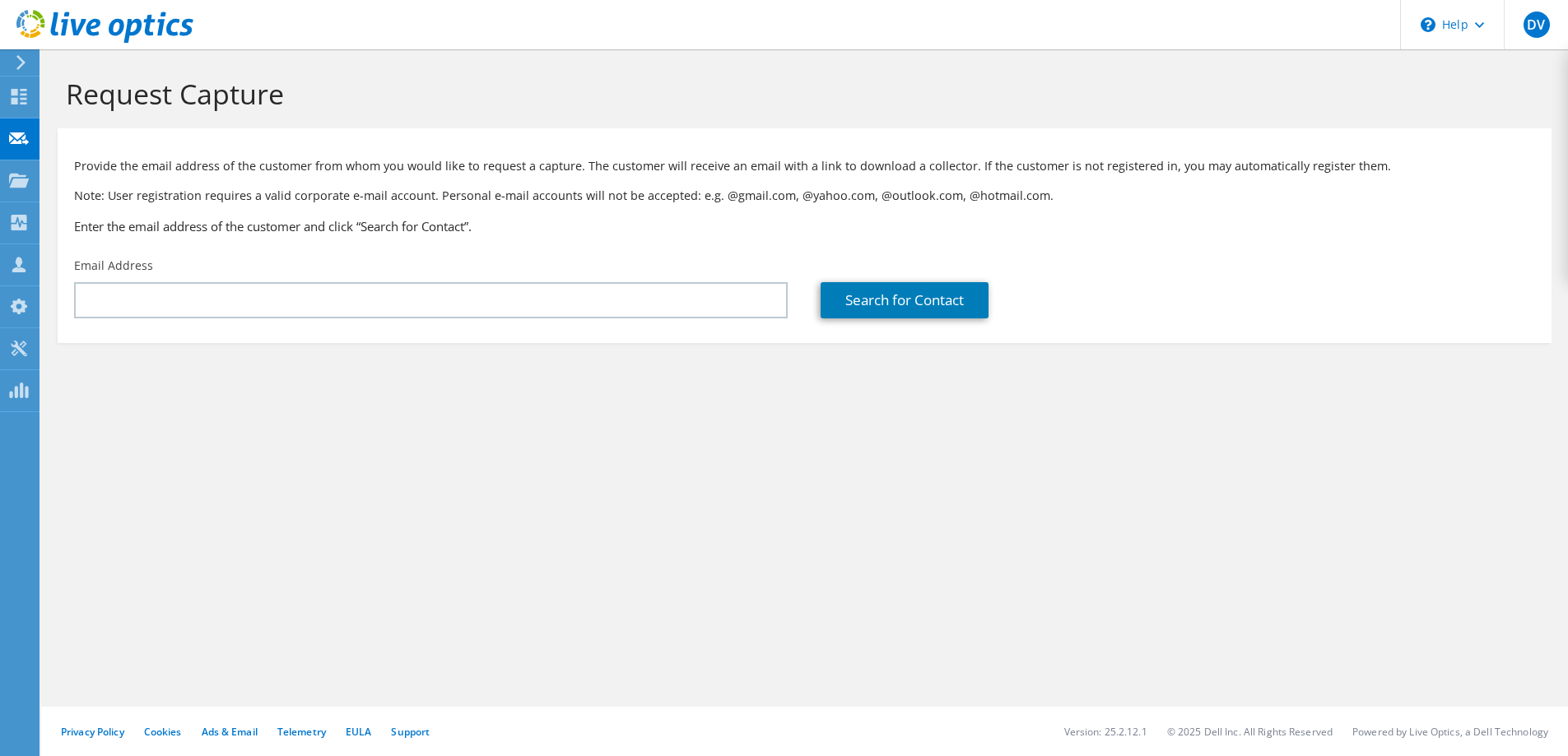 scroll, scrollTop: 0, scrollLeft: 0, axis: both 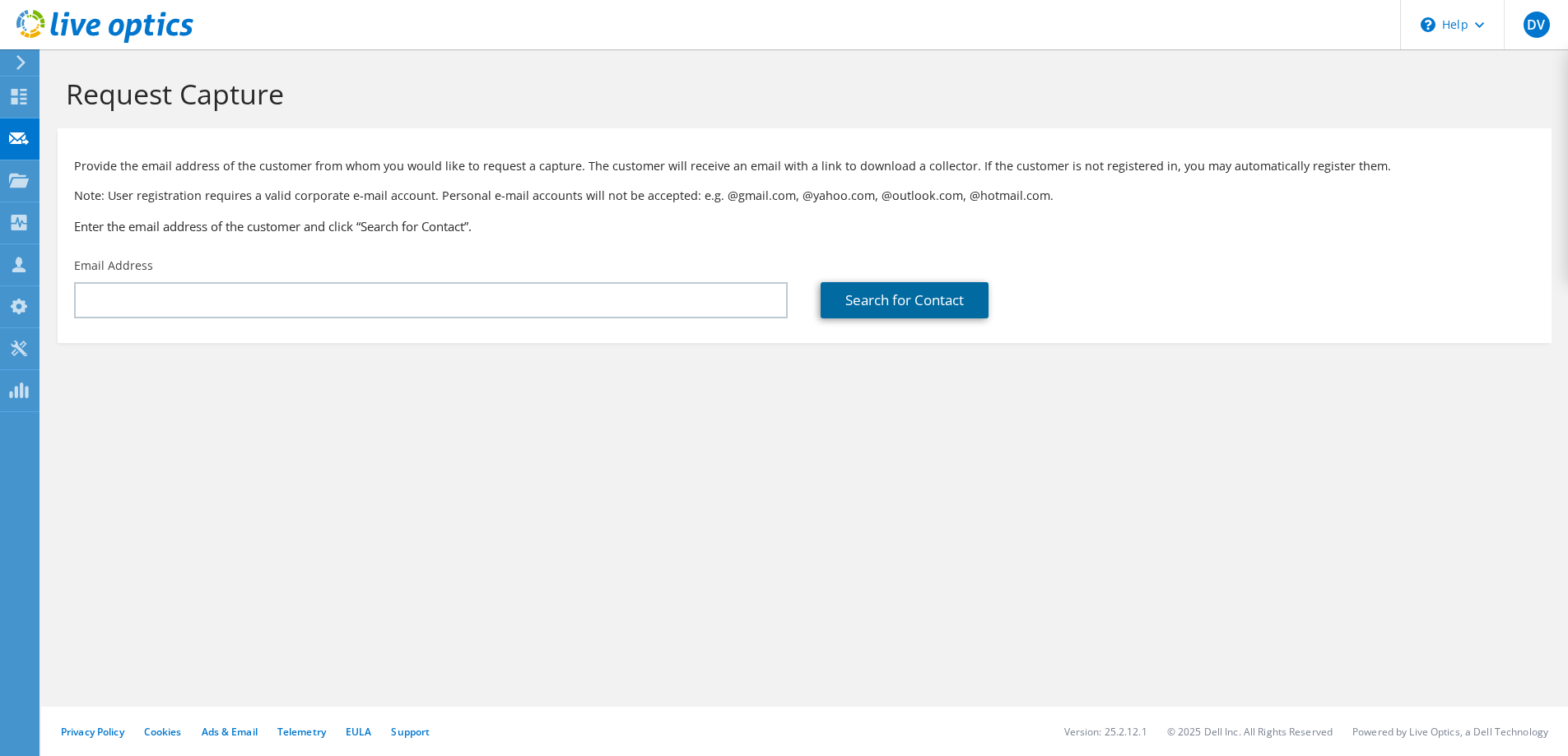 click on "Search for Contact" at bounding box center [905, 300] 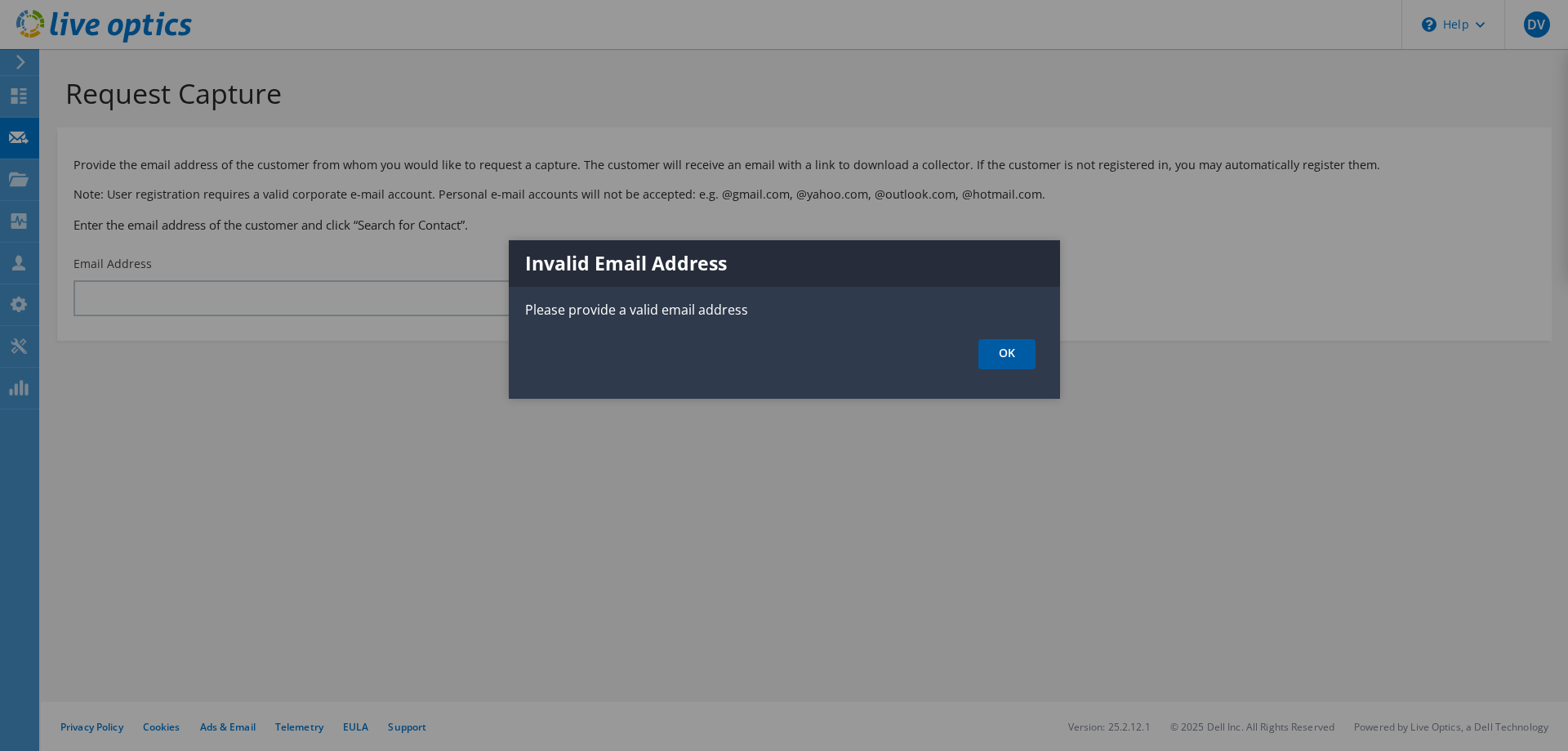 click on "OK" at bounding box center [1007, 354] 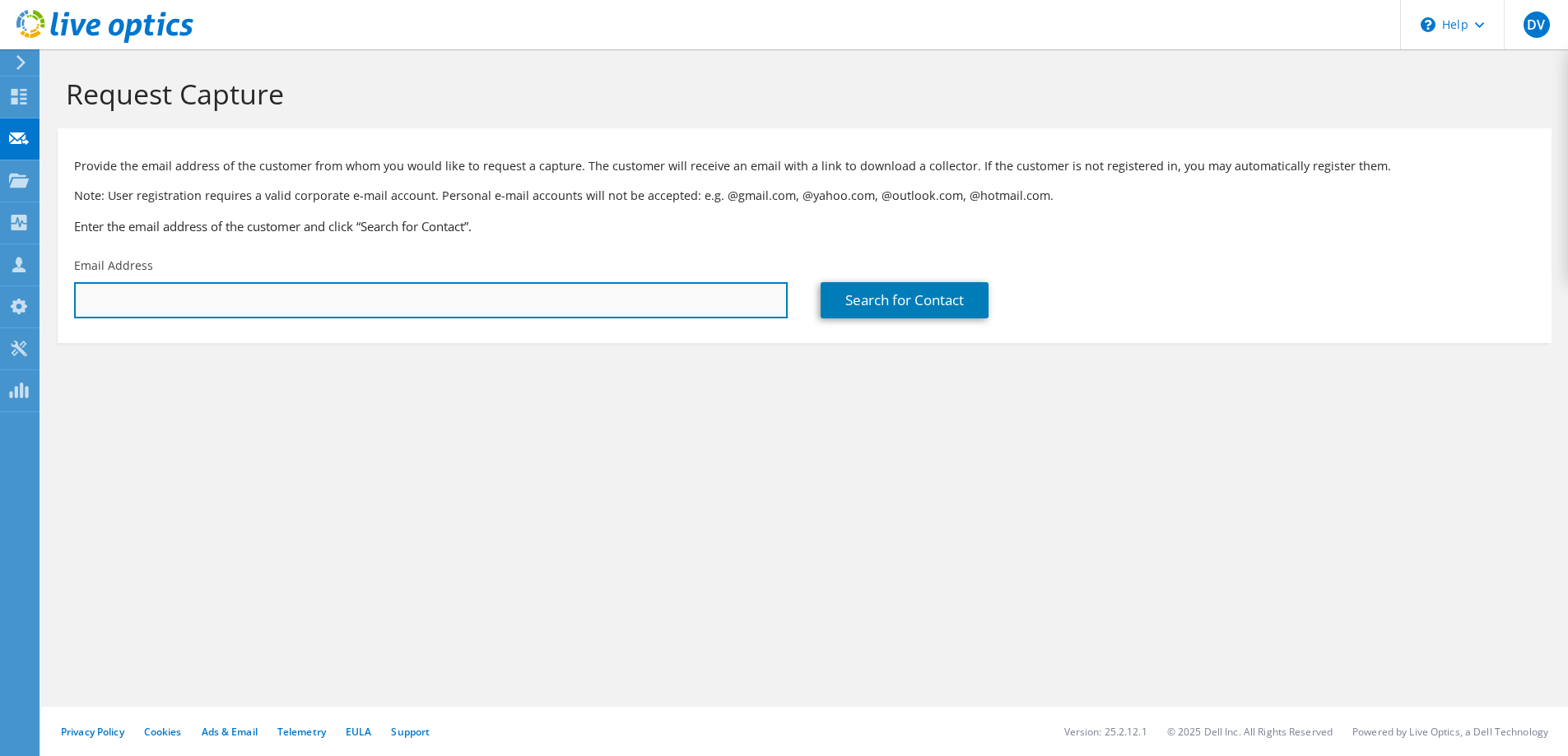 click at bounding box center (430, 300) 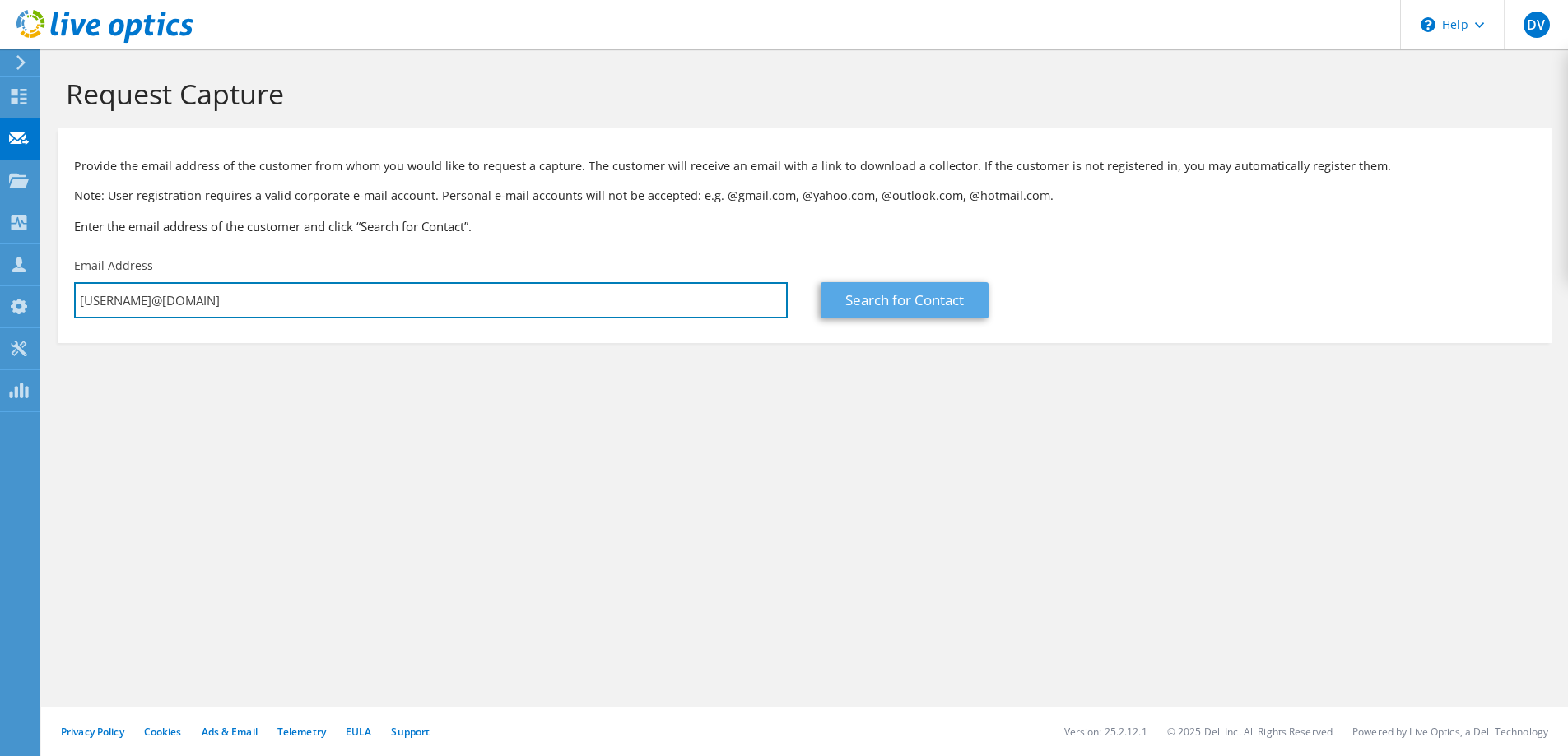 type on "[USERNAME]@[DOMAIN]" 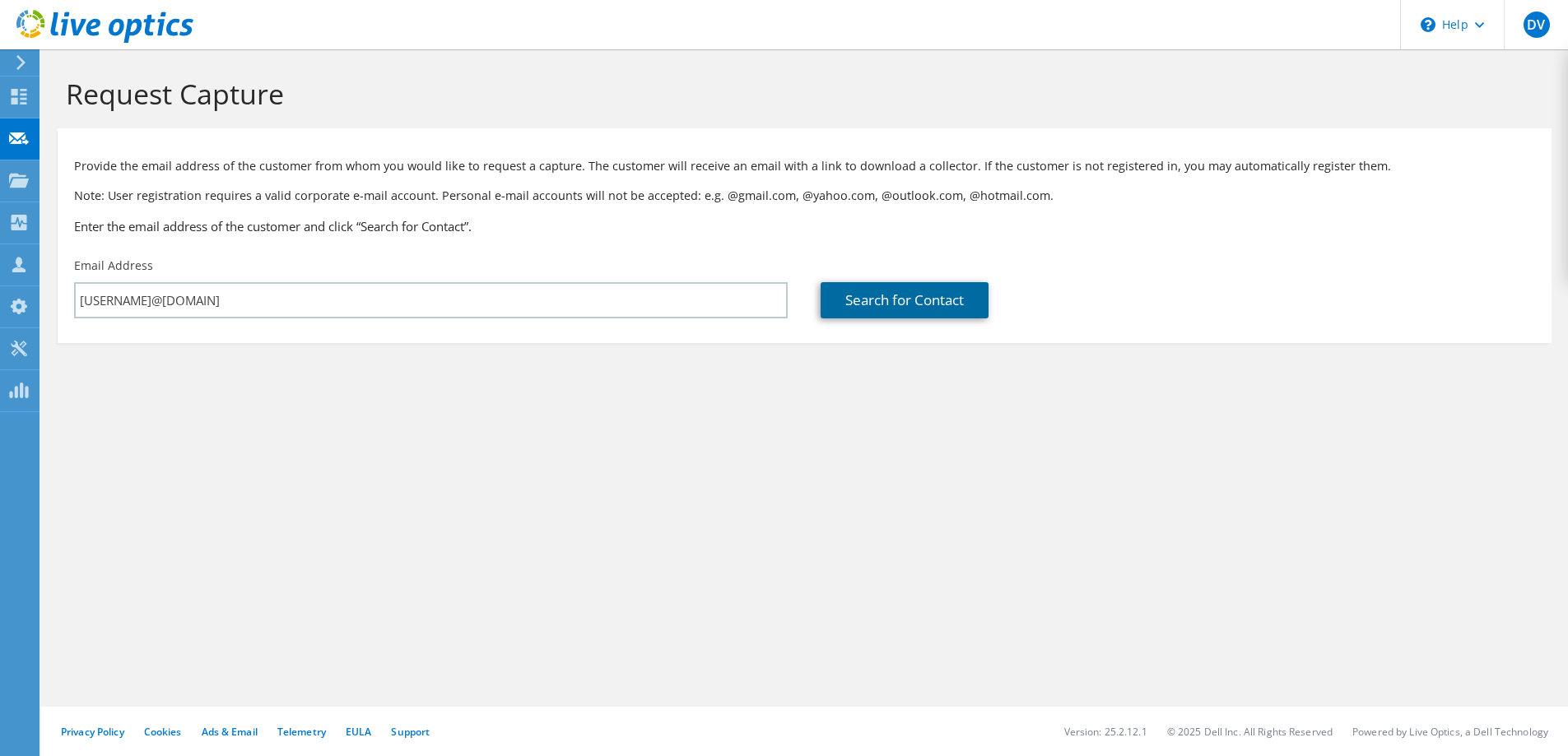 click on "Search for Contact" at bounding box center [905, 300] 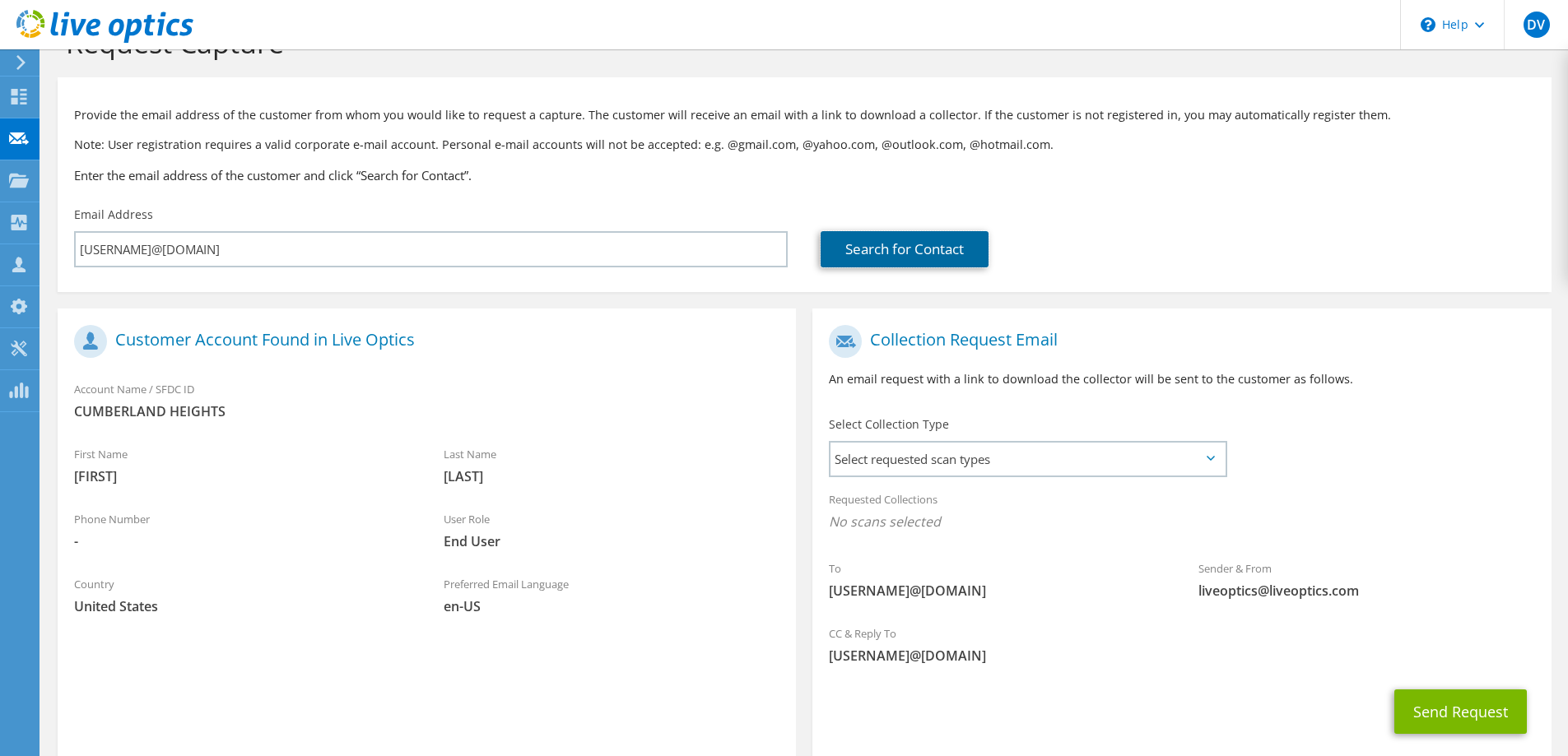 scroll, scrollTop: 144, scrollLeft: 0, axis: vertical 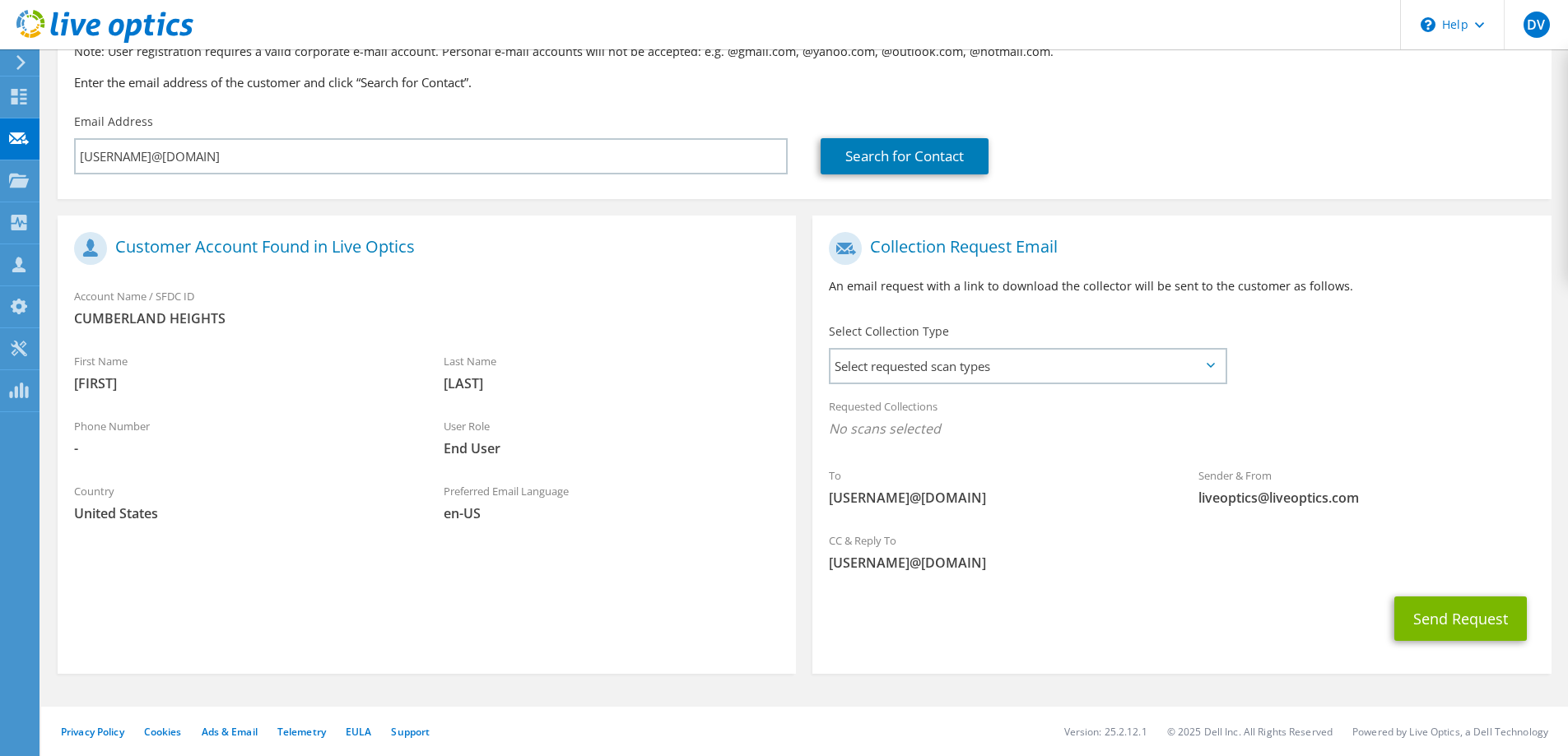 click on "Select Collection Type" at bounding box center (889, 332) 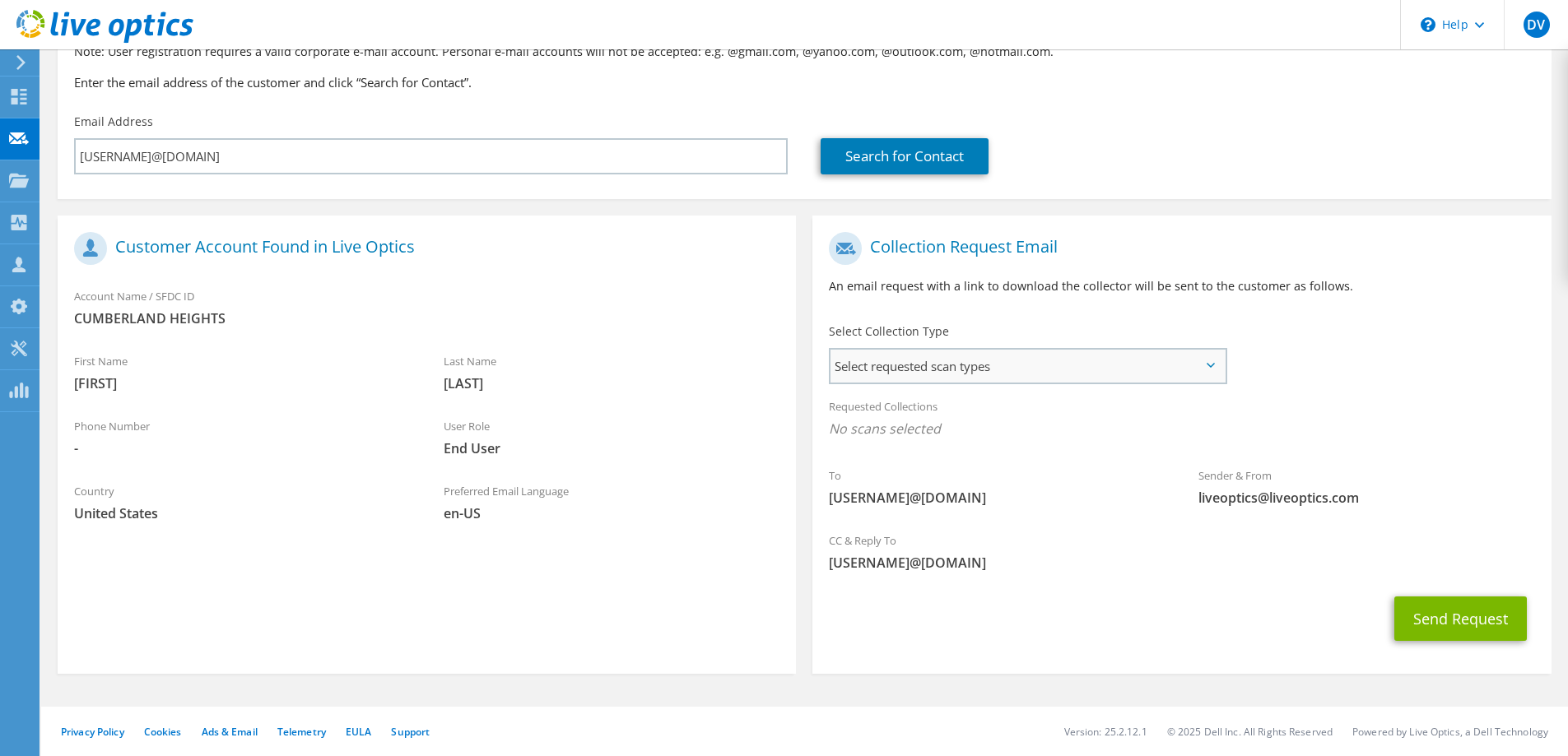 click on "Select requested scan types" at bounding box center (1027, 366) 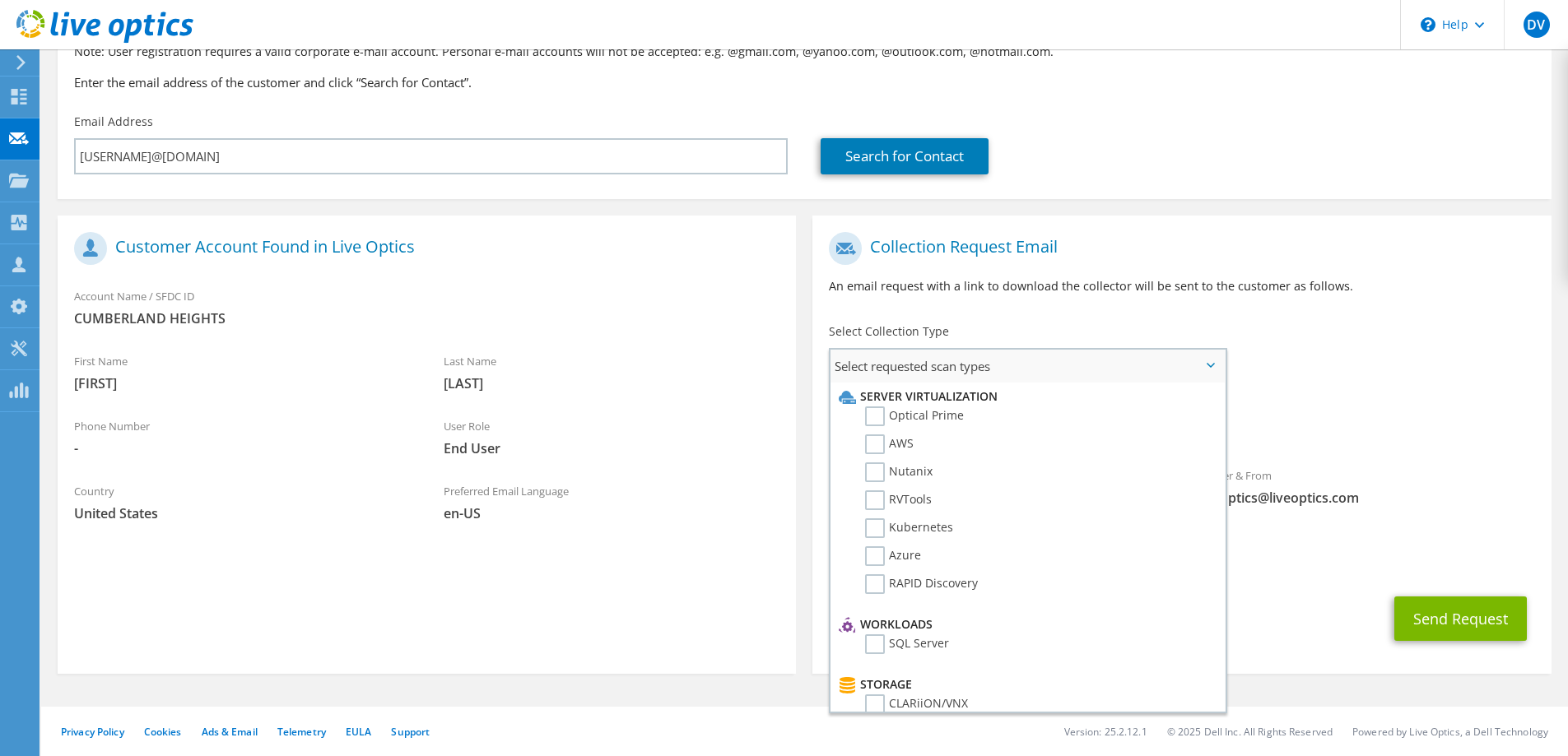 click on "Optical Prime" at bounding box center [1026, 420] 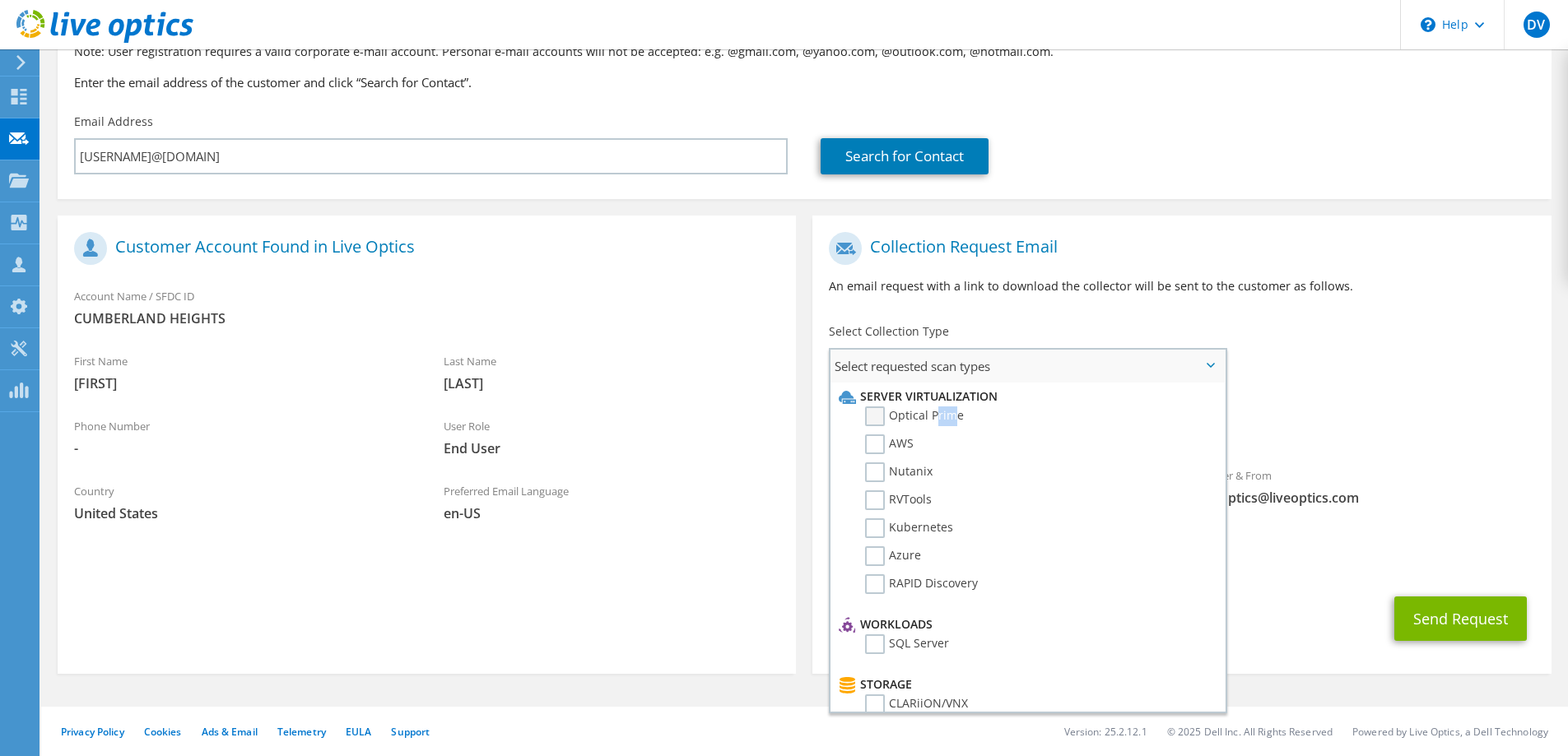 click on "Optical Prime" at bounding box center [914, 416] 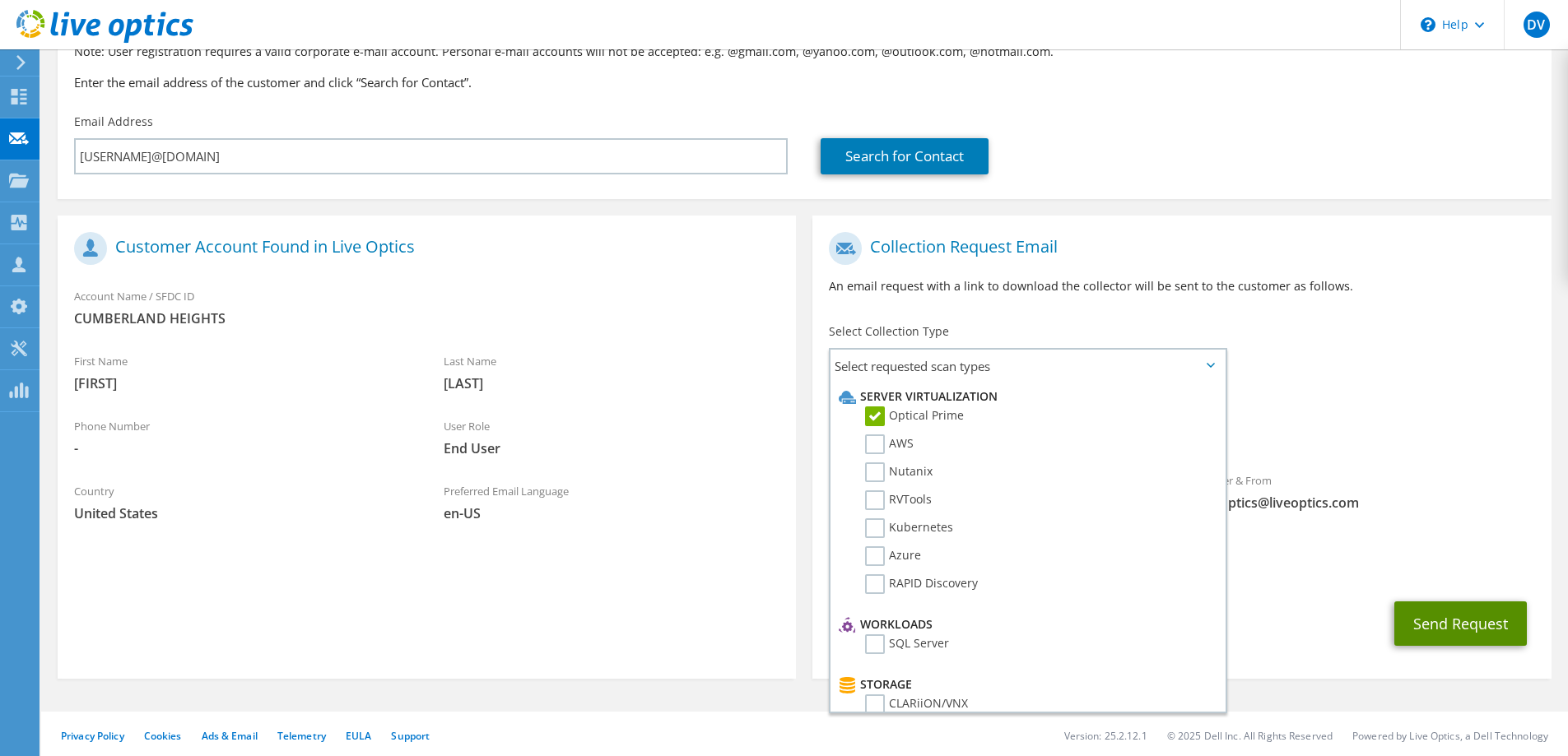 click on "Send Request" at bounding box center [1460, 624] 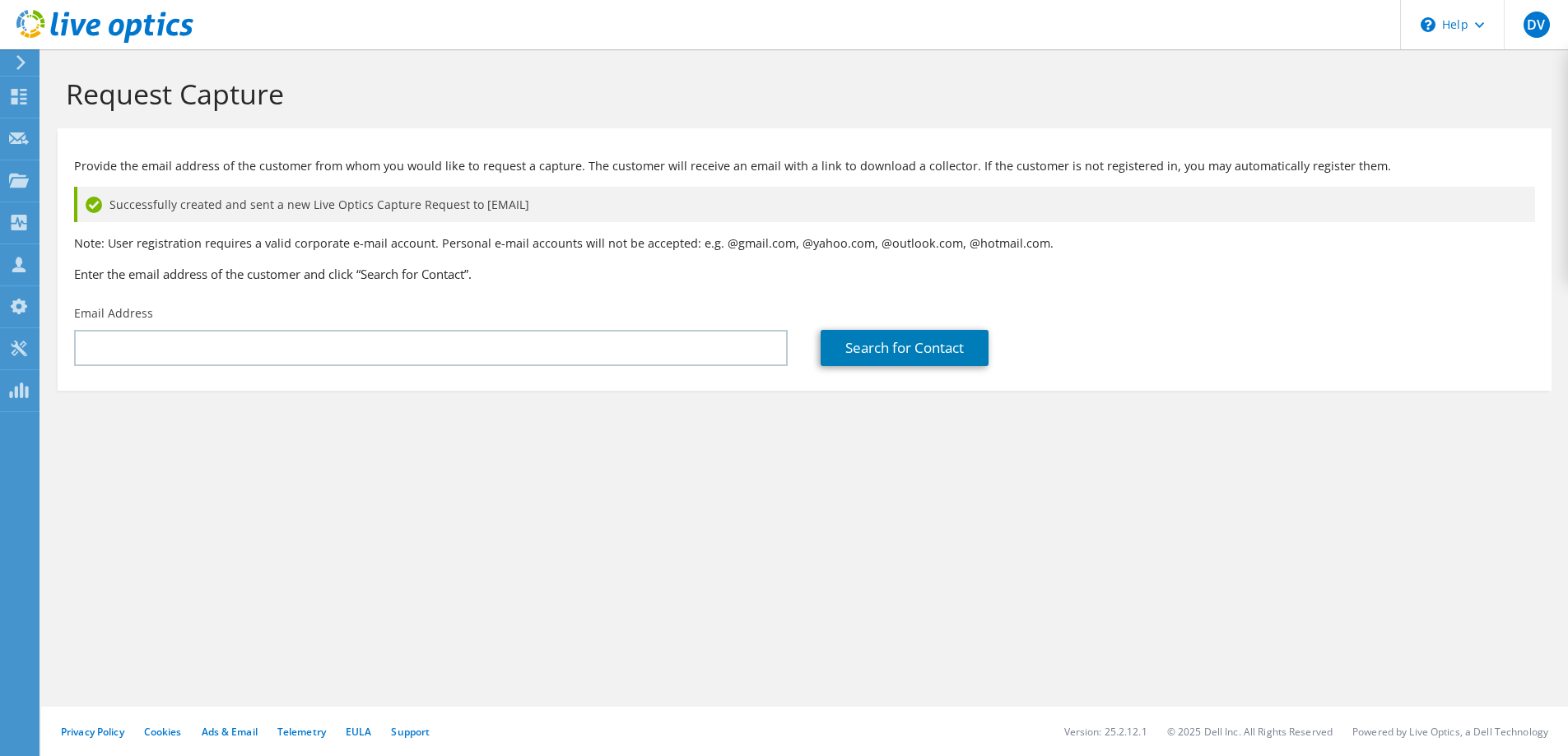 scroll, scrollTop: 0, scrollLeft: 0, axis: both 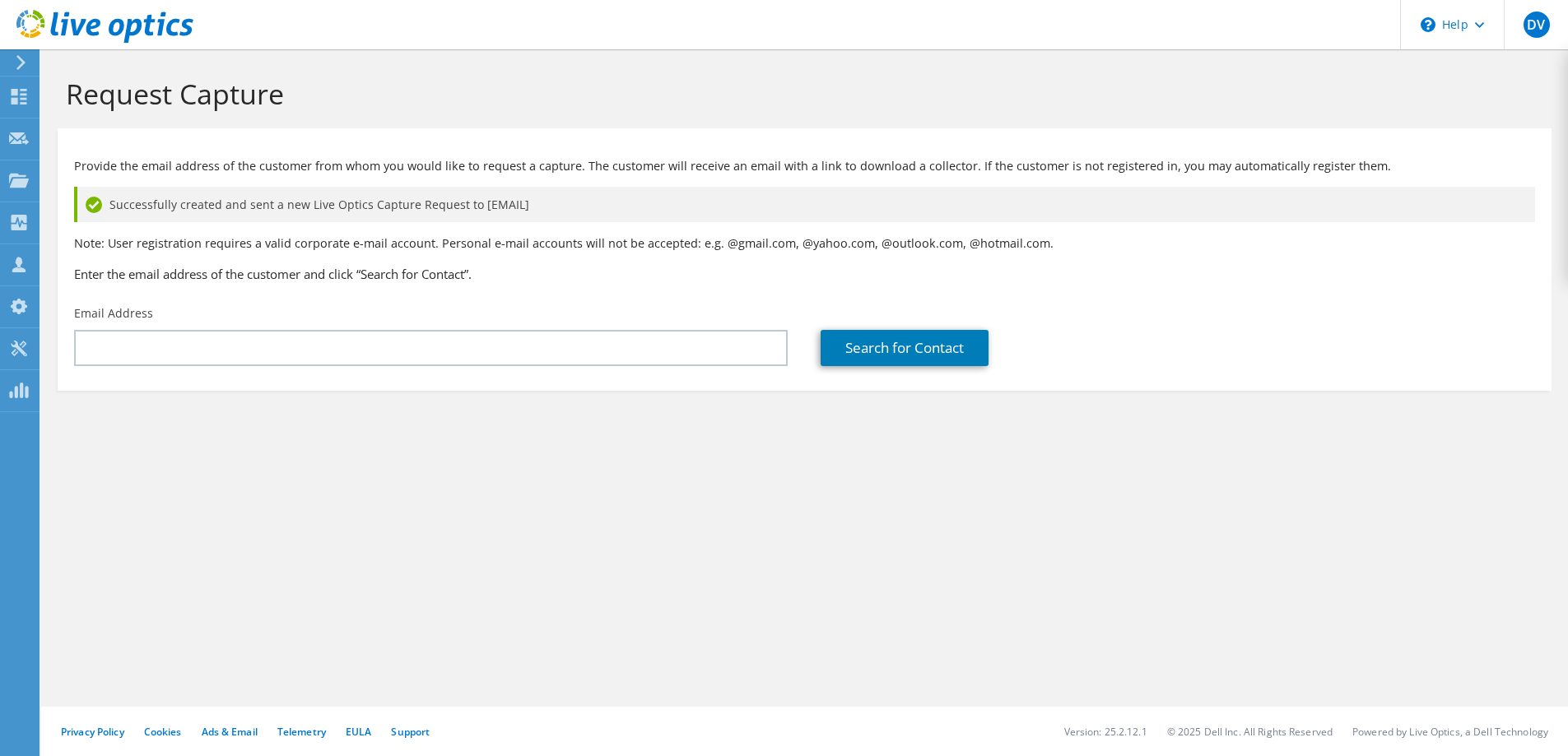 click on "Provide the email address of the customer from whom you would like to request a capture. The customer will receive an email with a link to download a collector. If the customer is not registered in, you may automatically register them. Successfully created and sent a new Live Optics Capture Request to [EMAIL] Note: User registration requires a valid corporate e-mail account. Personal e-mail accounts will not be accepted: e.g. @example.com, @example.com, @example.com, @example.com." at bounding box center [804, 402] 